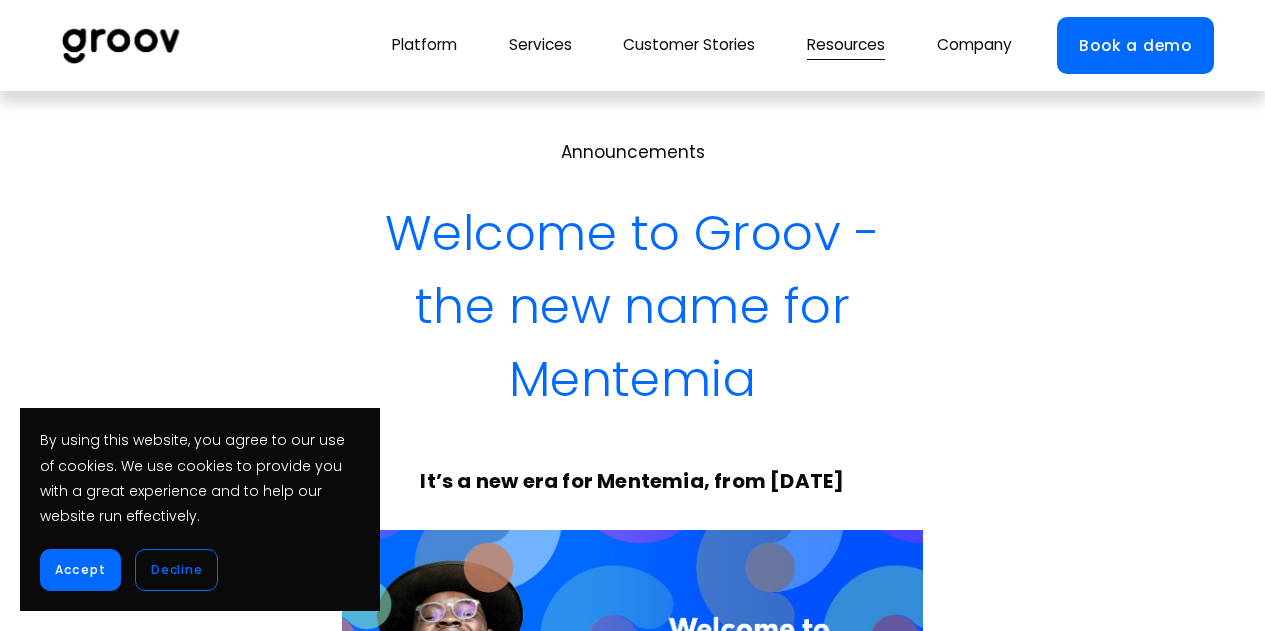 scroll, scrollTop: 0, scrollLeft: 0, axis: both 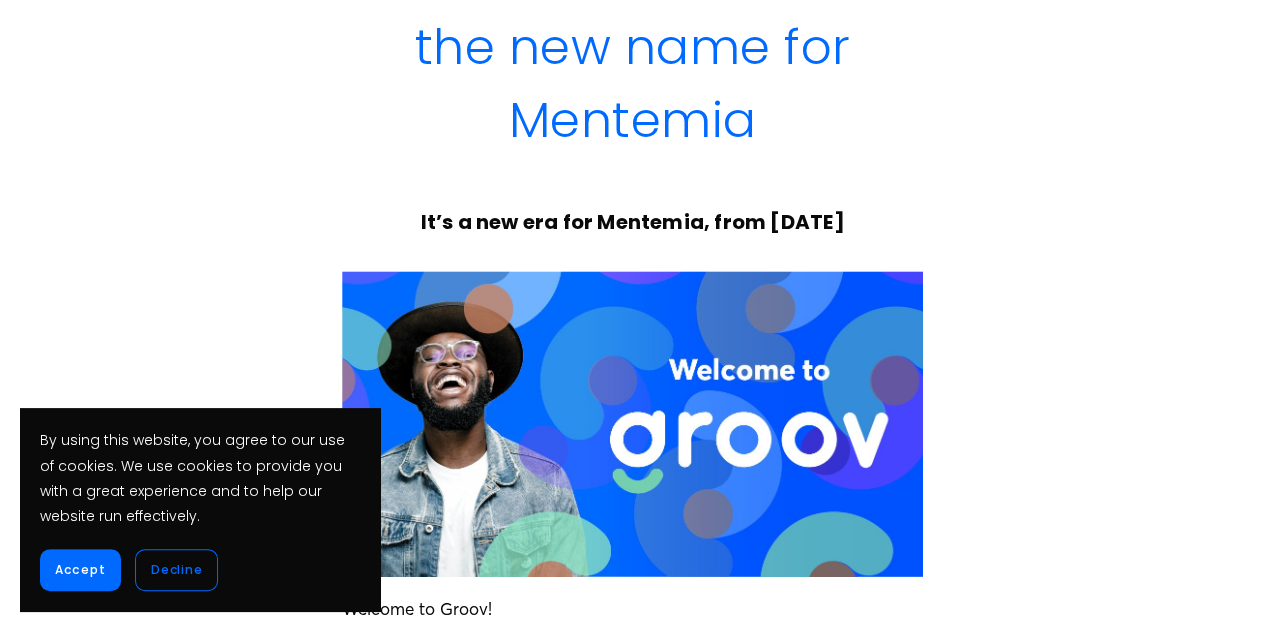 click on "By using this website, you agree to our use of cookies. We use cookies to provide you with a great experience and to help our website run effectively. Accept Decline
0
Skip to Content" at bounding box center [632, 2167] 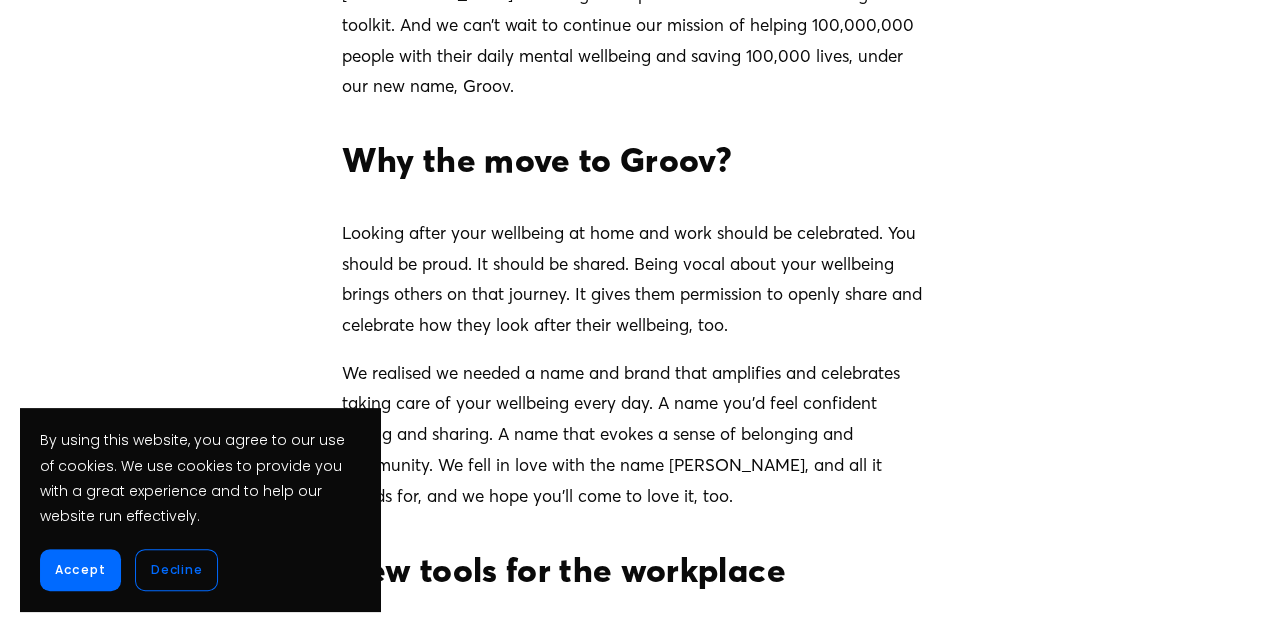 scroll, scrollTop: 1490, scrollLeft: 0, axis: vertical 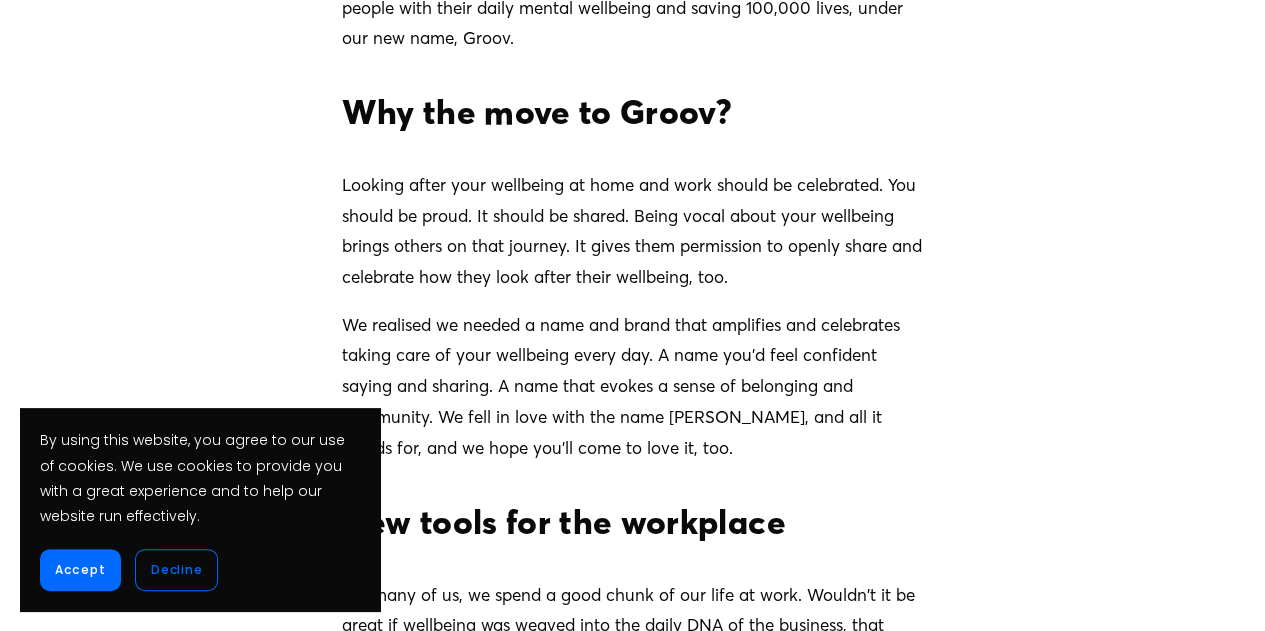 click on "Accept" at bounding box center [80, 570] 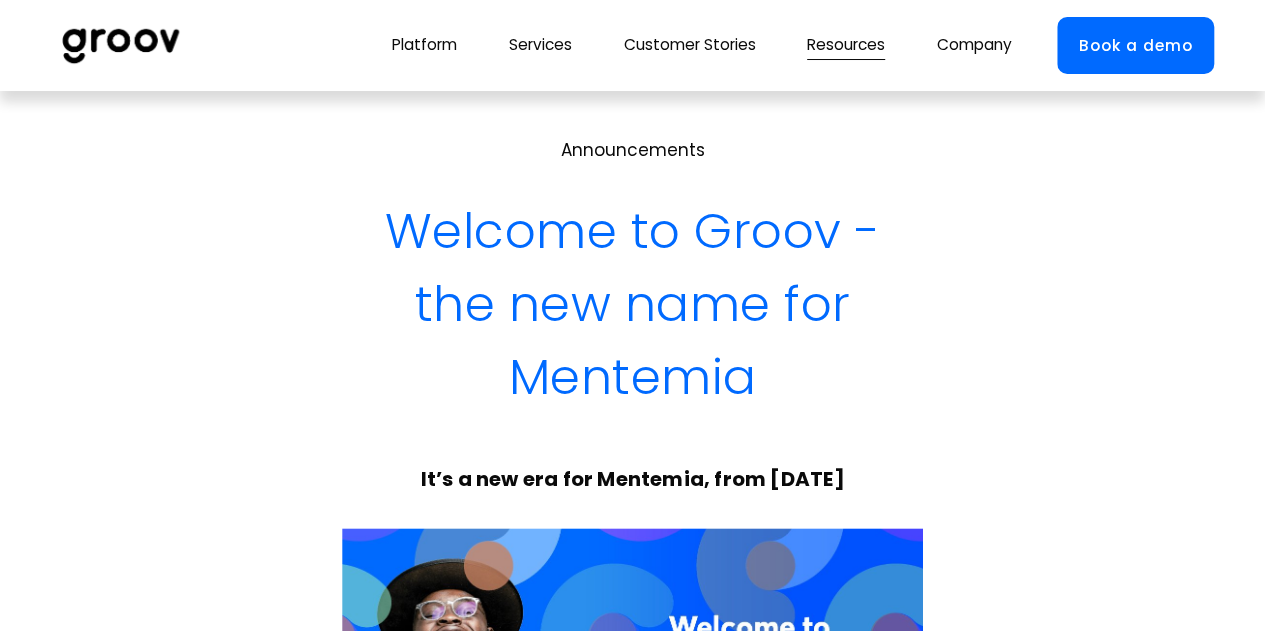 scroll, scrollTop: 0, scrollLeft: 0, axis: both 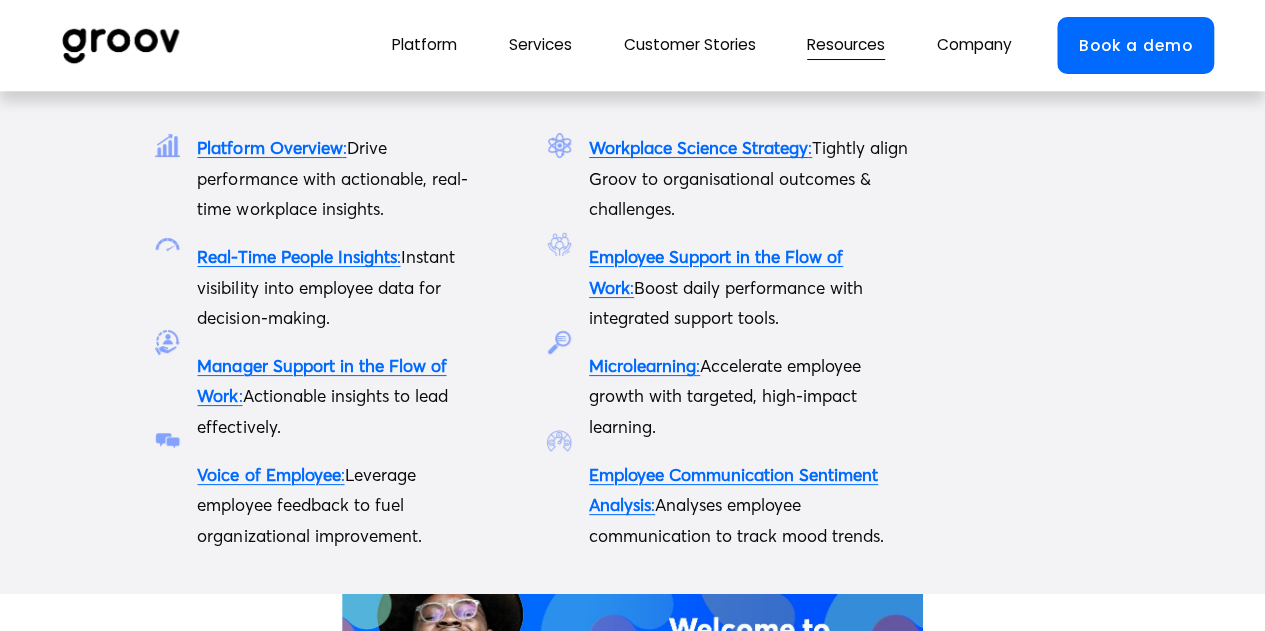 click on "Platform" at bounding box center [424, 45] 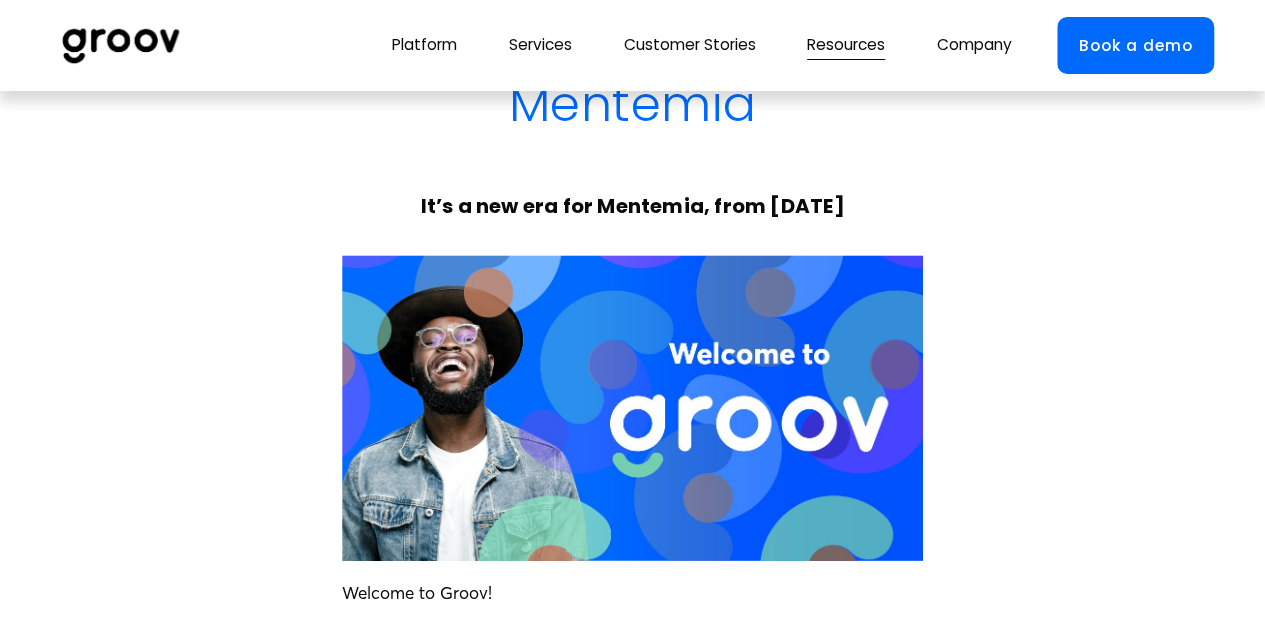 scroll, scrollTop: 296, scrollLeft: 0, axis: vertical 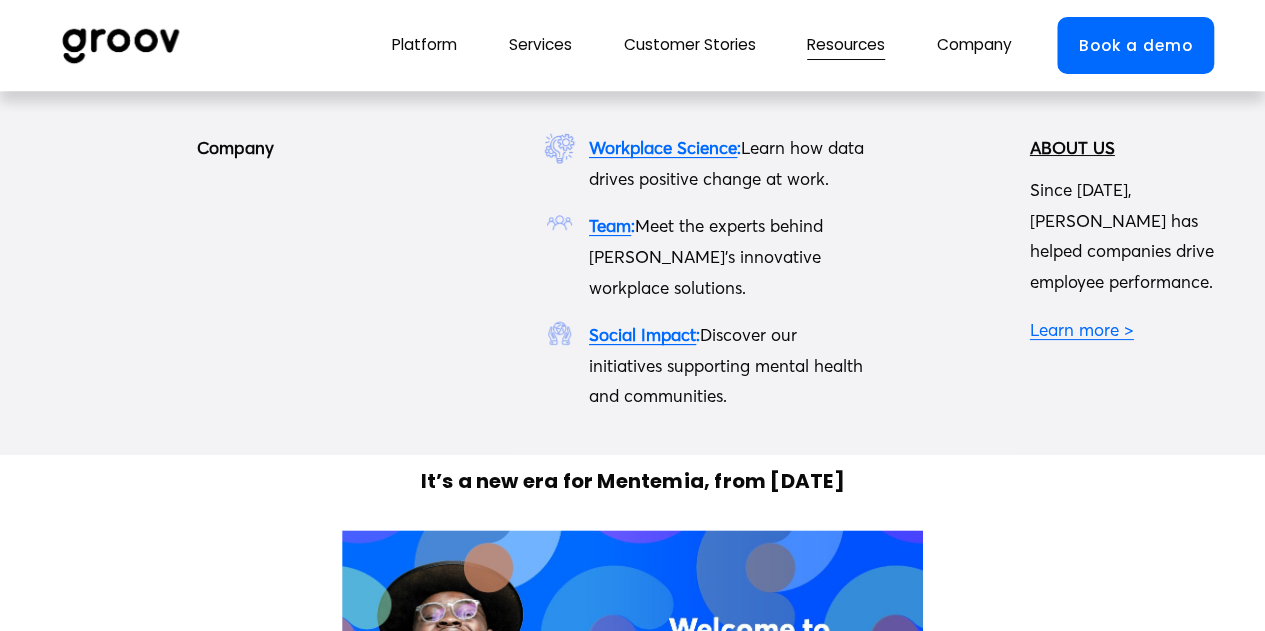 click on "Company" at bounding box center [974, 45] 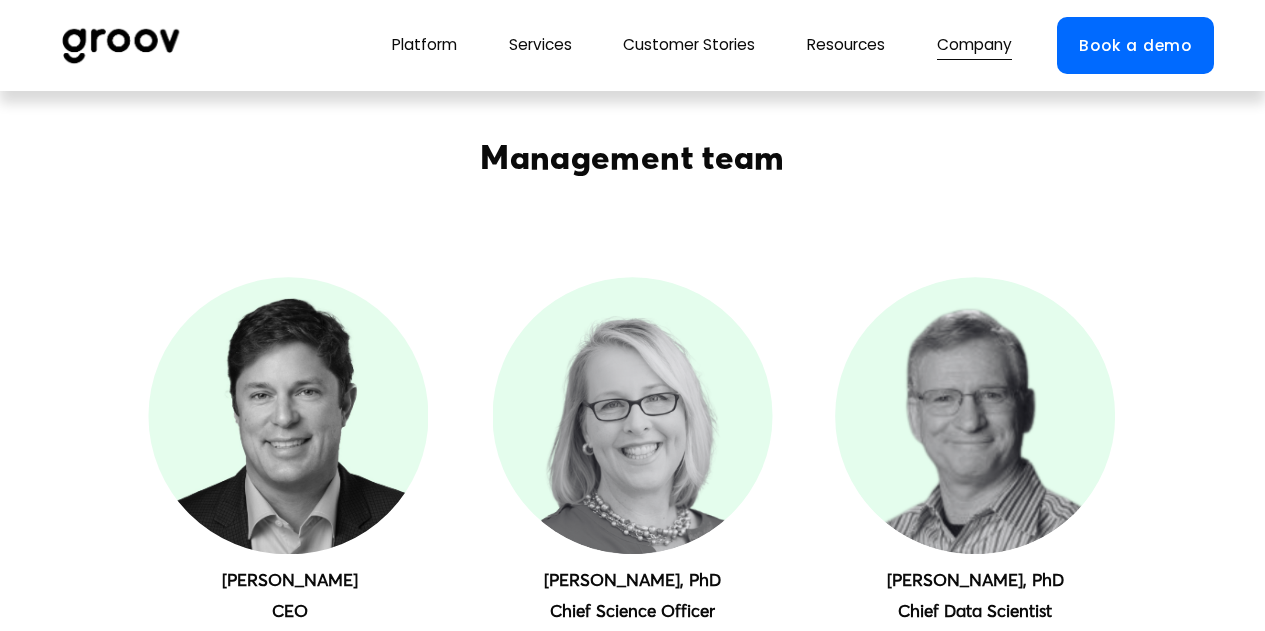 scroll, scrollTop: 0, scrollLeft: 0, axis: both 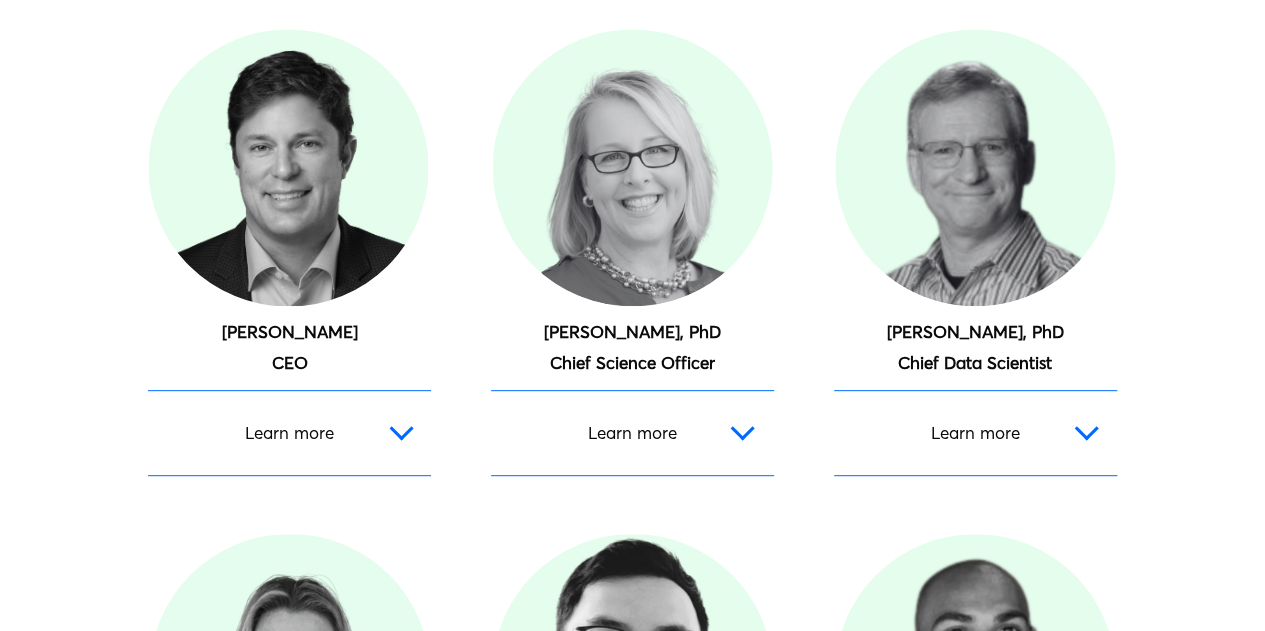 click on "Learn more" at bounding box center (277, 432) 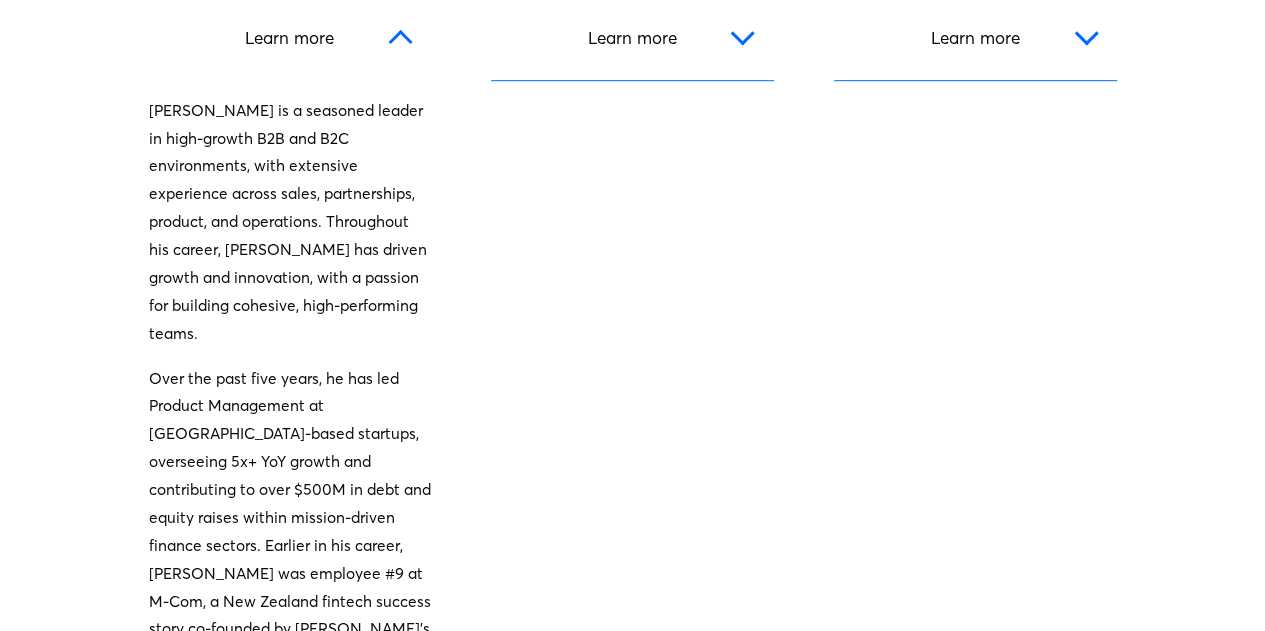 scroll, scrollTop: 0, scrollLeft: 0, axis: both 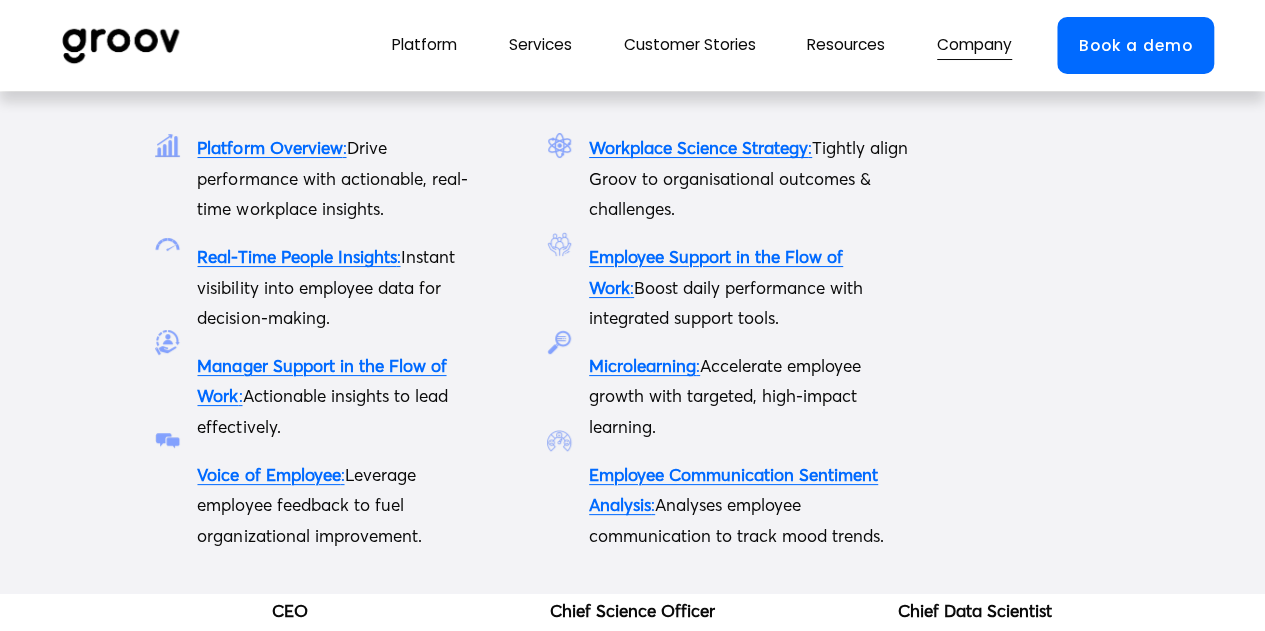 click on "Platform" at bounding box center (424, 45) 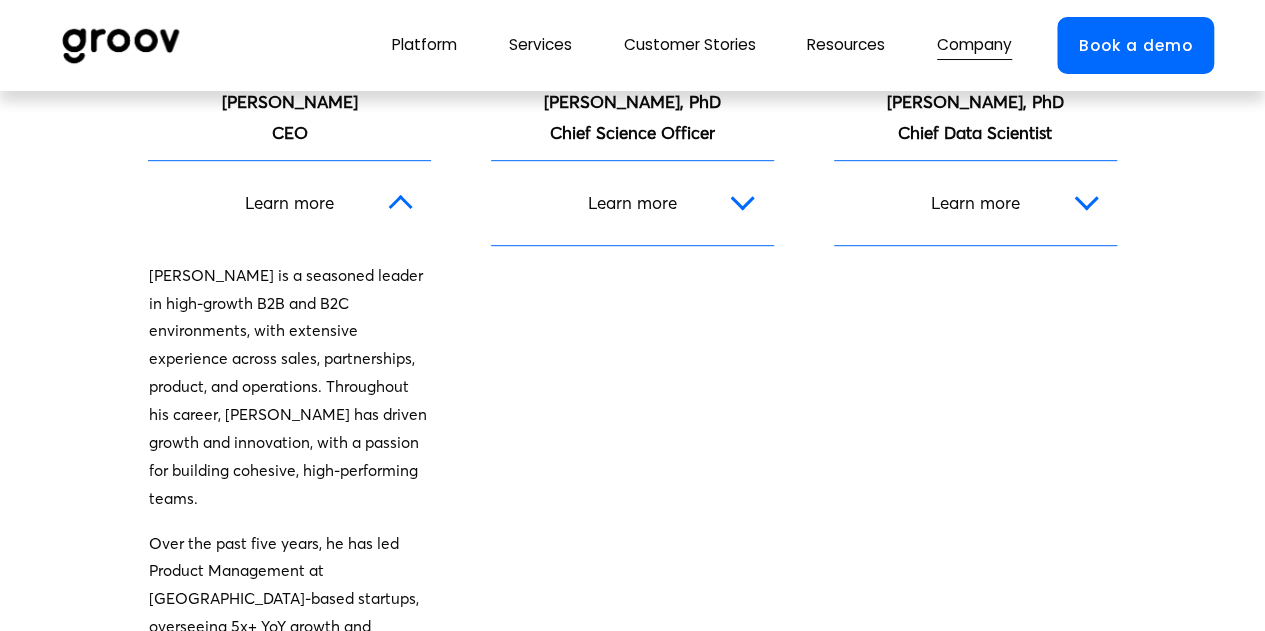 scroll, scrollTop: 0, scrollLeft: 0, axis: both 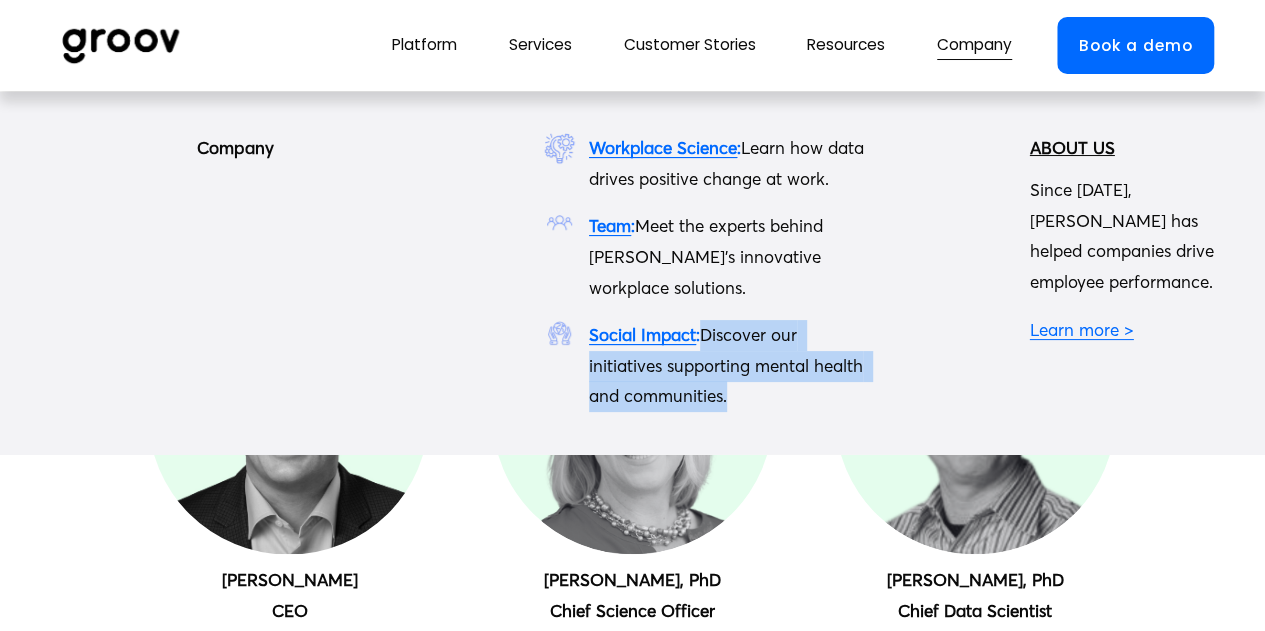 drag, startPoint x: 709, startPoint y: 330, endPoint x: 740, endPoint y: 413, distance: 88.60023 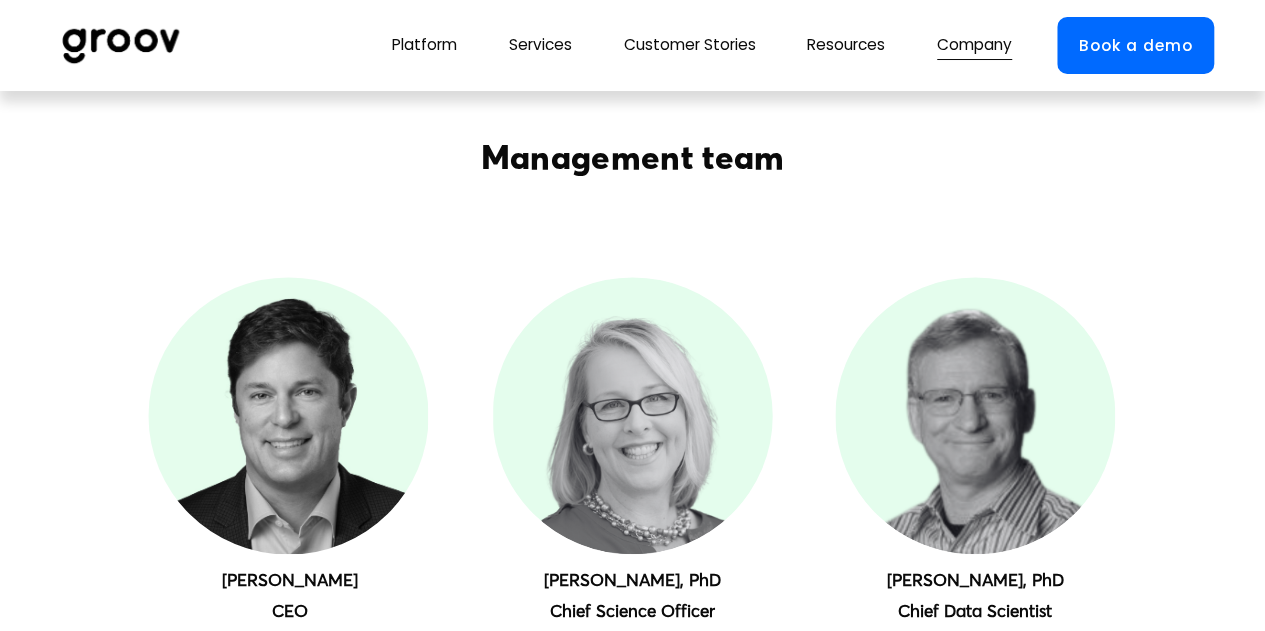 click on "Customer Stories" at bounding box center (689, 45) 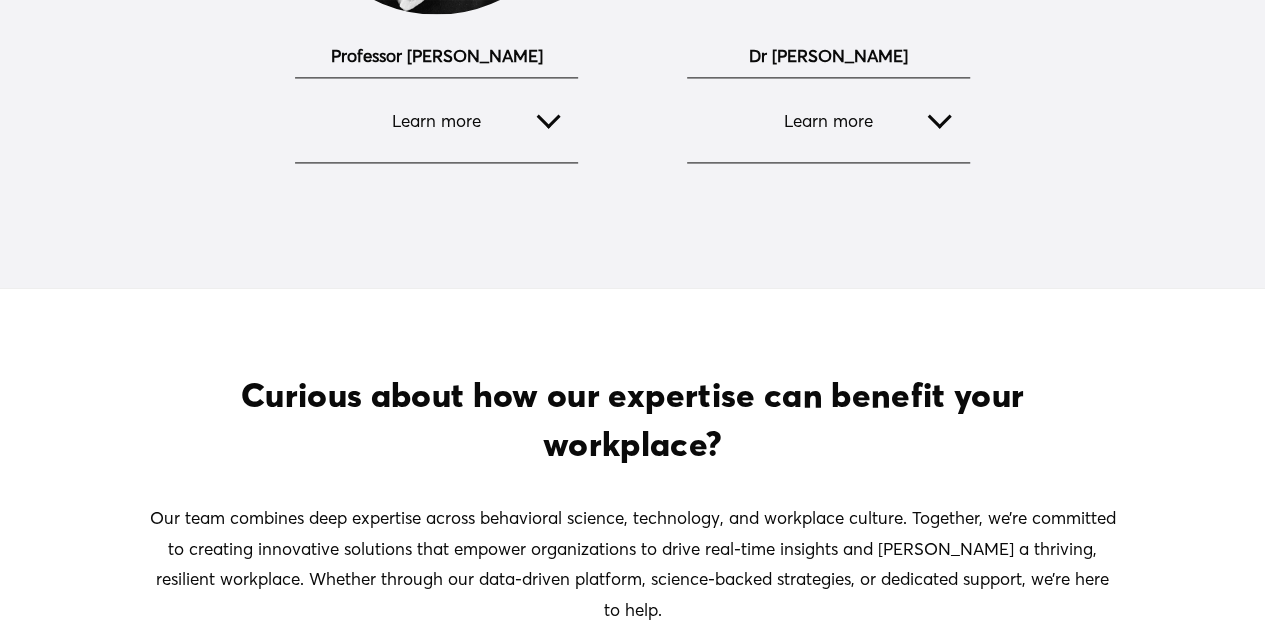 scroll, scrollTop: 5232, scrollLeft: 0, axis: vertical 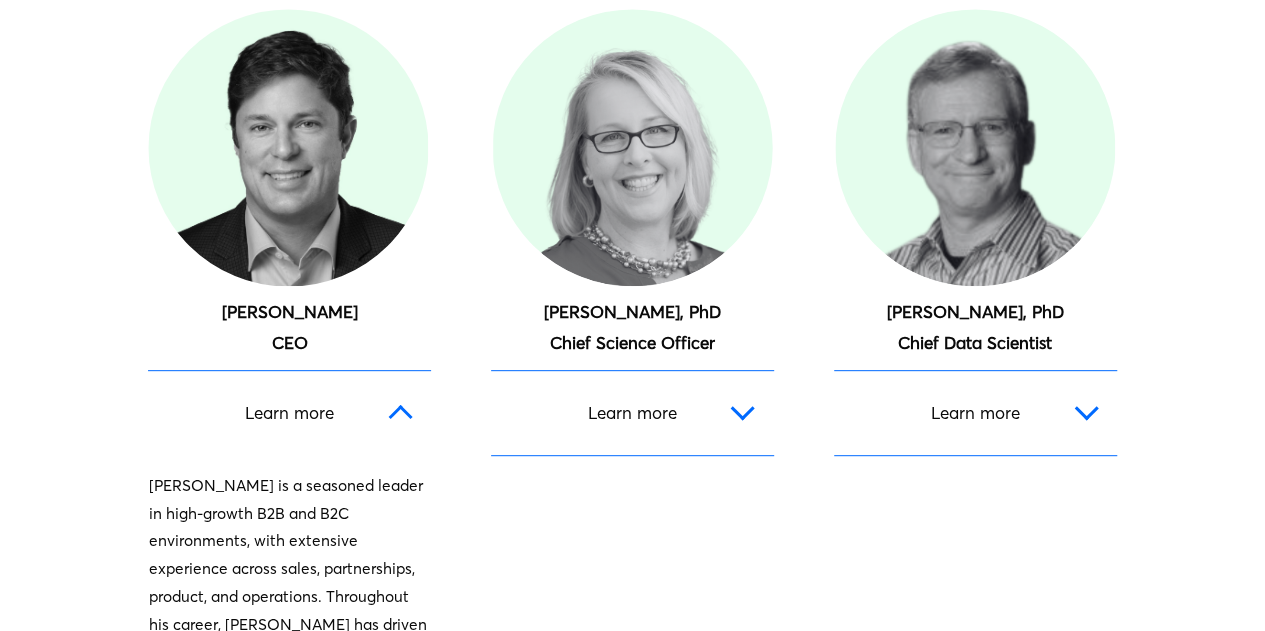 click on "Matt Krogstad CEO" at bounding box center (289, 327) 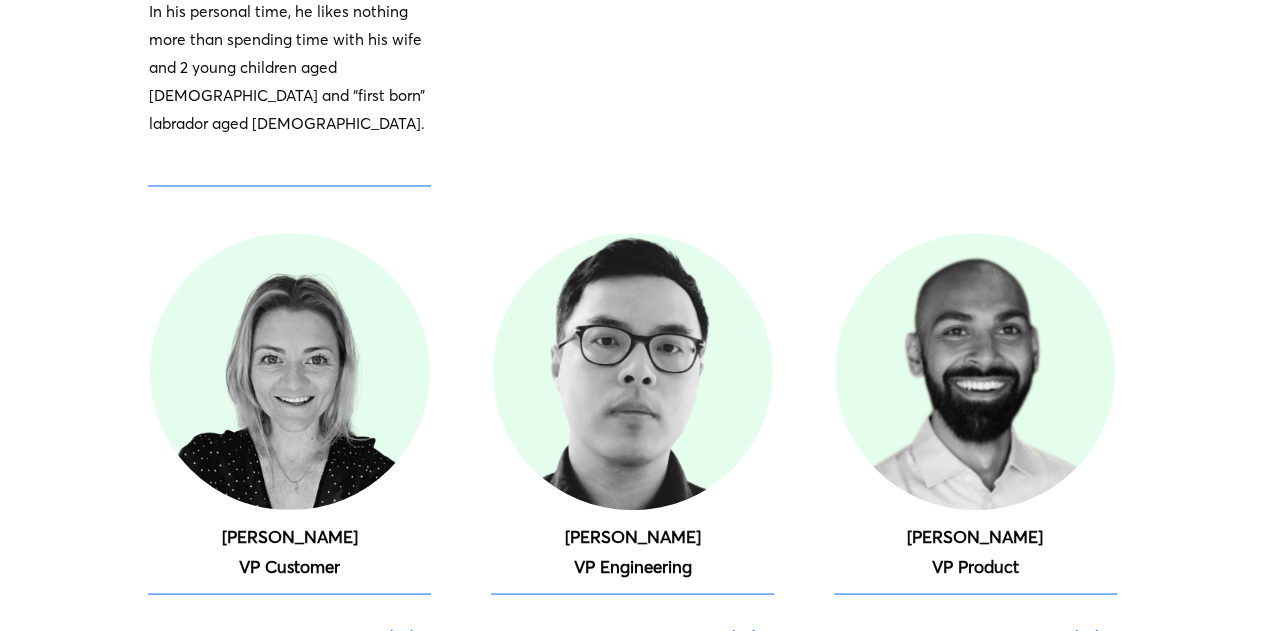 scroll, scrollTop: 1910, scrollLeft: 0, axis: vertical 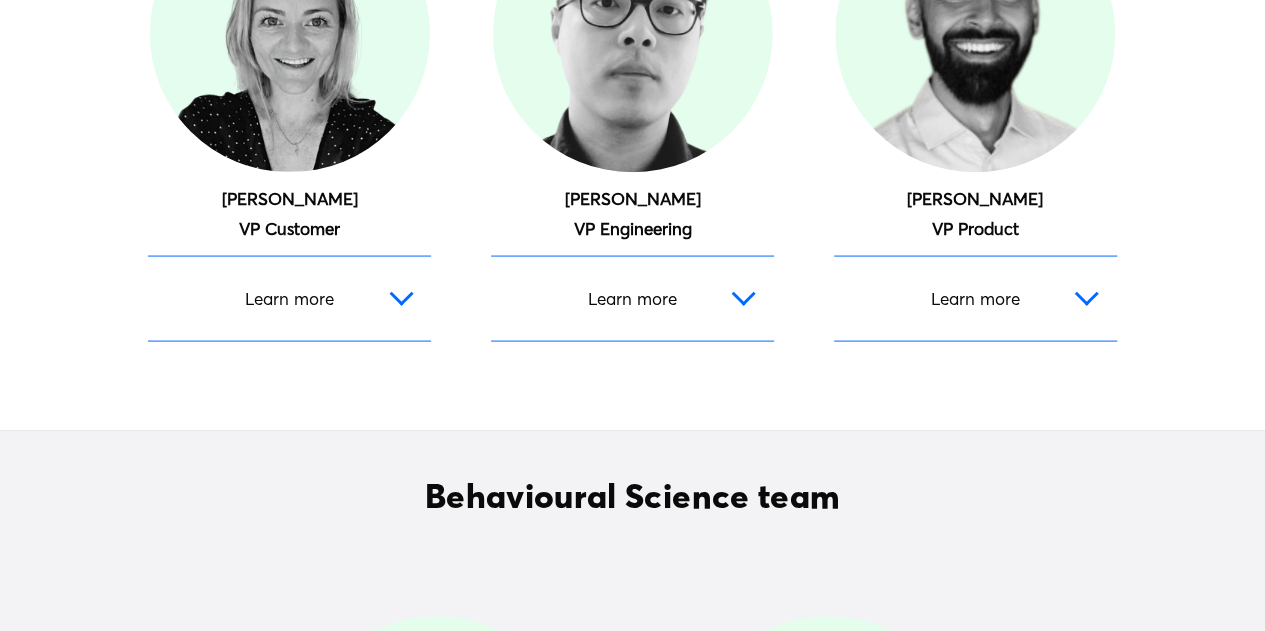 drag, startPoint x: 1257, startPoint y: 220, endPoint x: 1253, endPoint y: 189, distance: 31.257 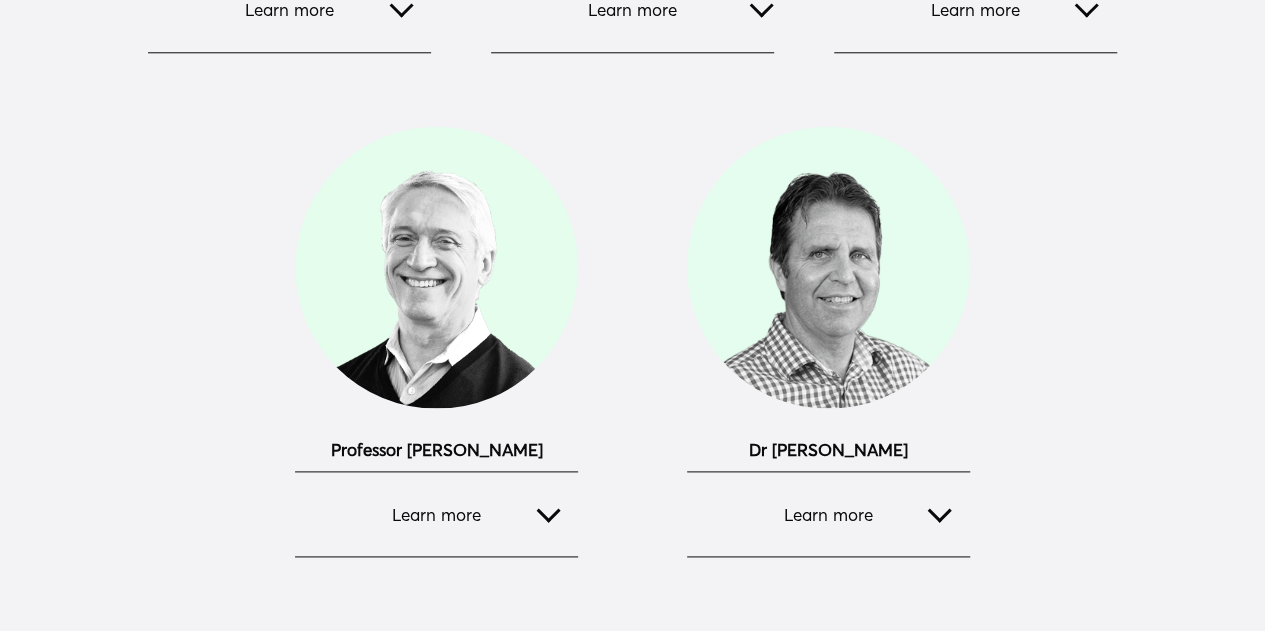scroll, scrollTop: 4845, scrollLeft: 0, axis: vertical 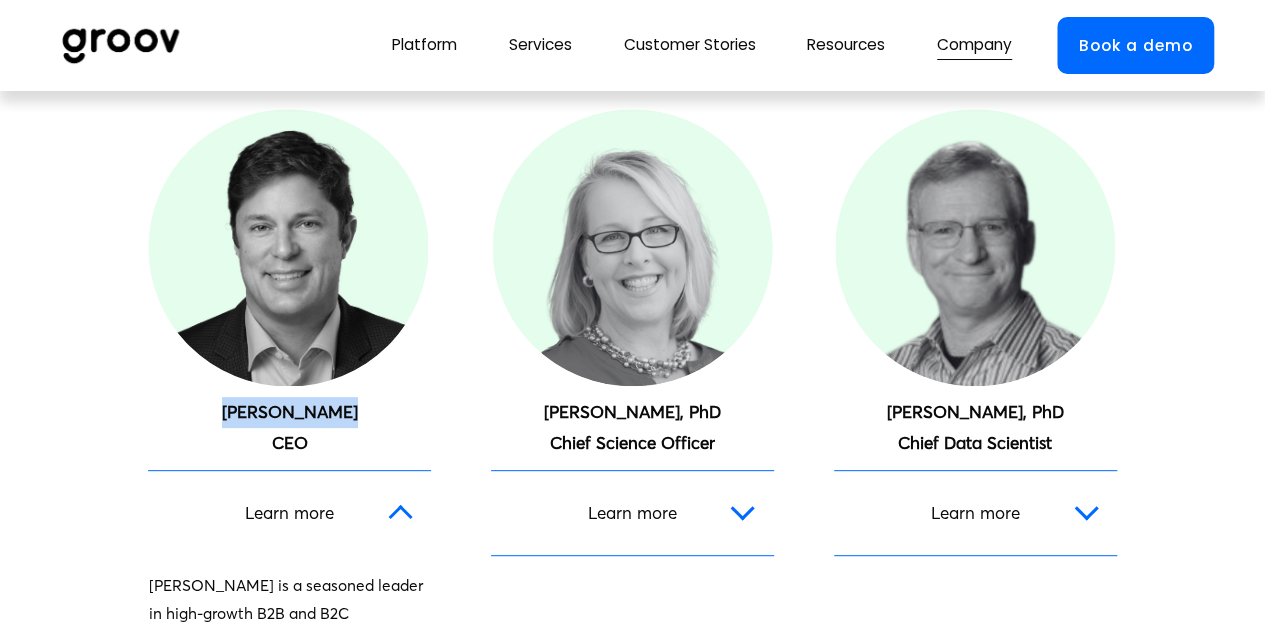 drag, startPoint x: 346, startPoint y: 414, endPoint x: 226, endPoint y: 418, distance: 120.06665 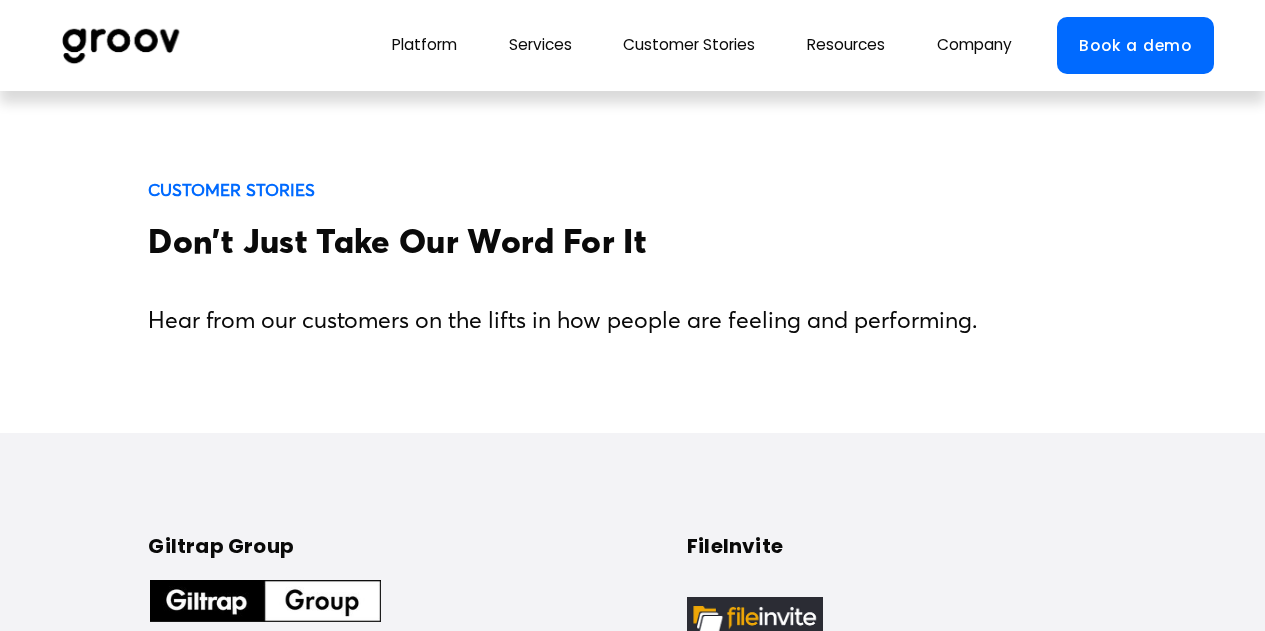 scroll, scrollTop: 0, scrollLeft: 0, axis: both 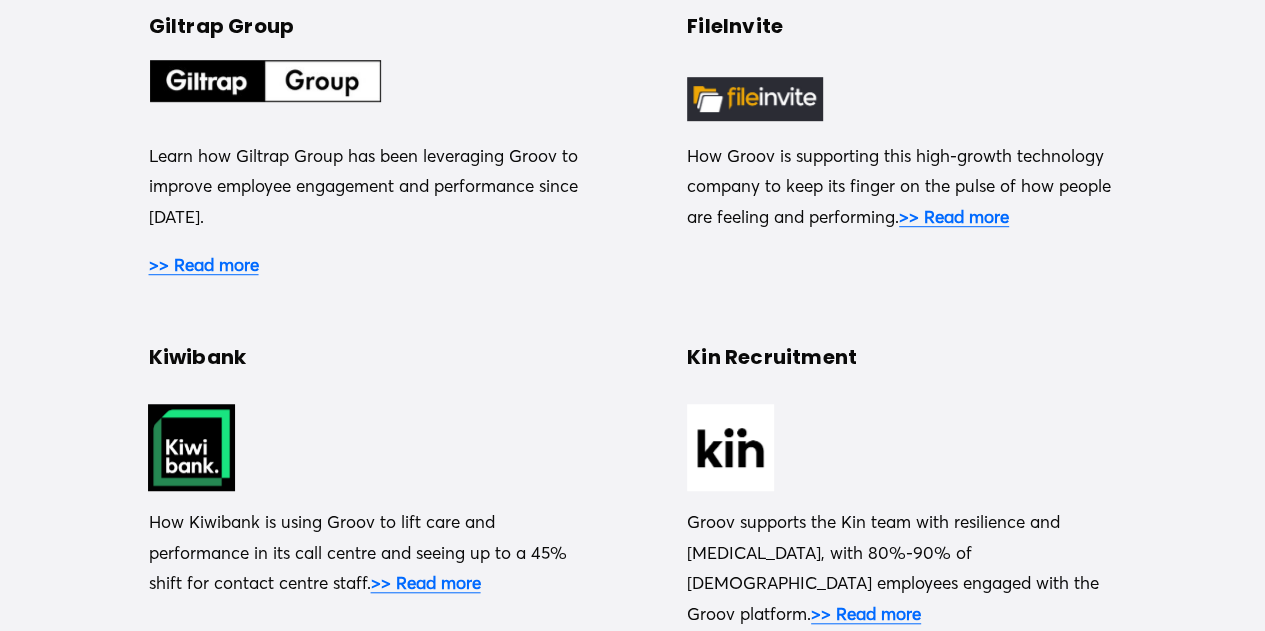 click on ">> Read more" at bounding box center [203, 264] 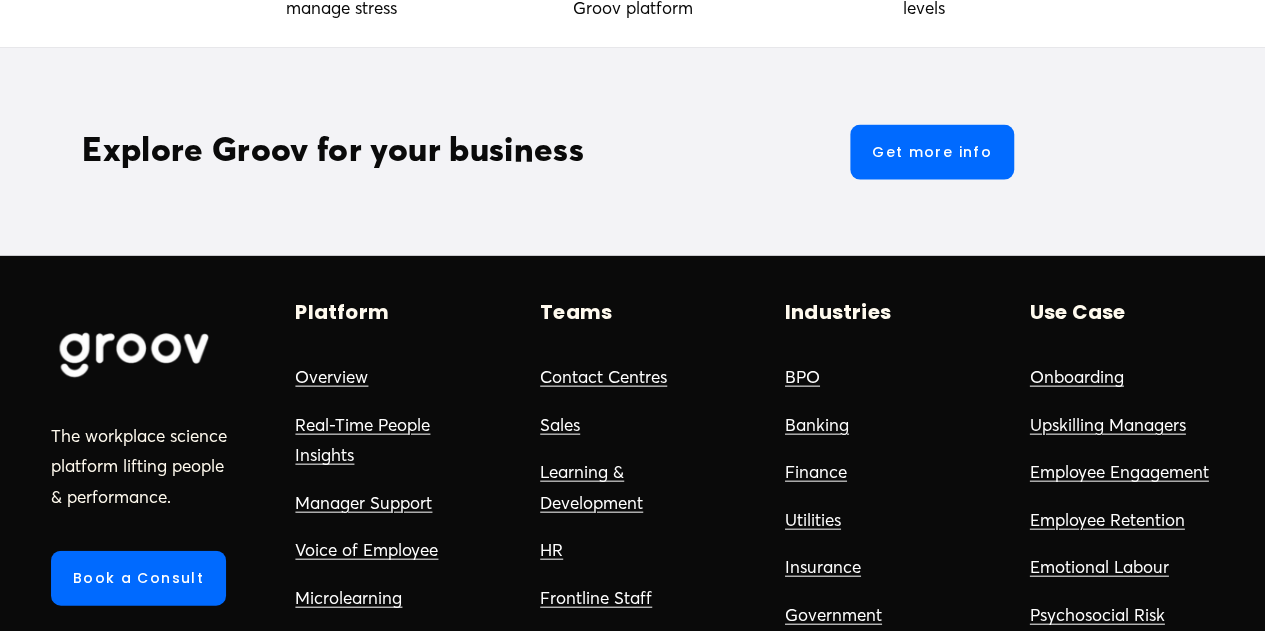 scroll, scrollTop: 2002, scrollLeft: 0, axis: vertical 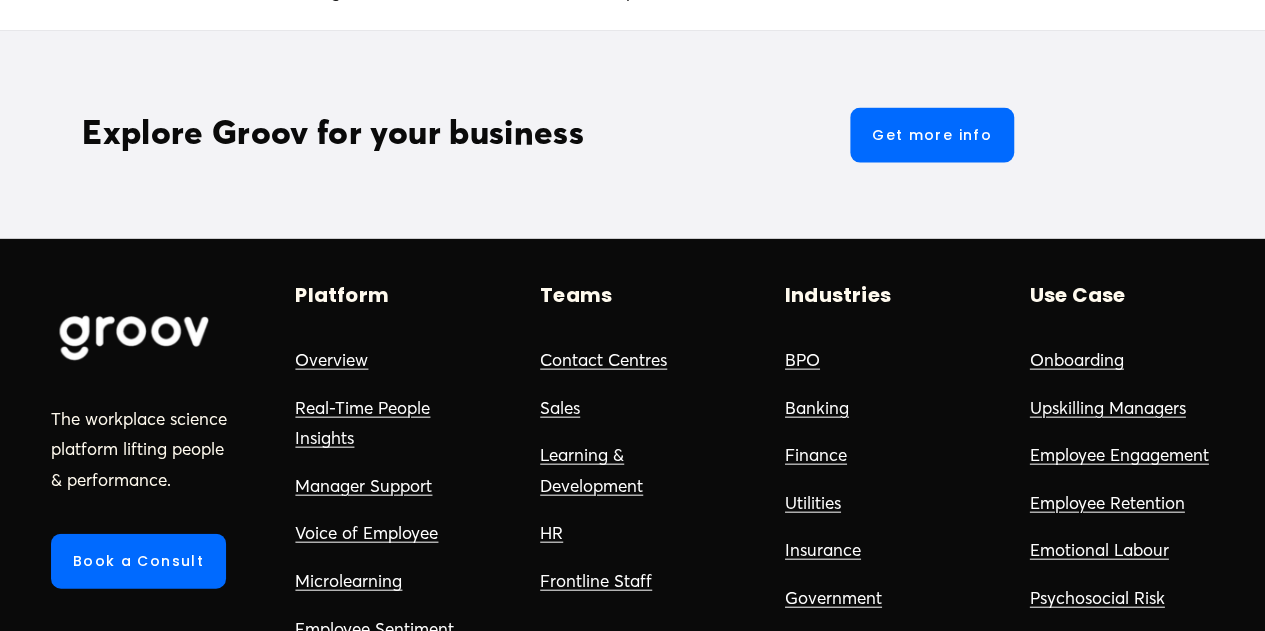 click on "Overview" at bounding box center [331, 360] 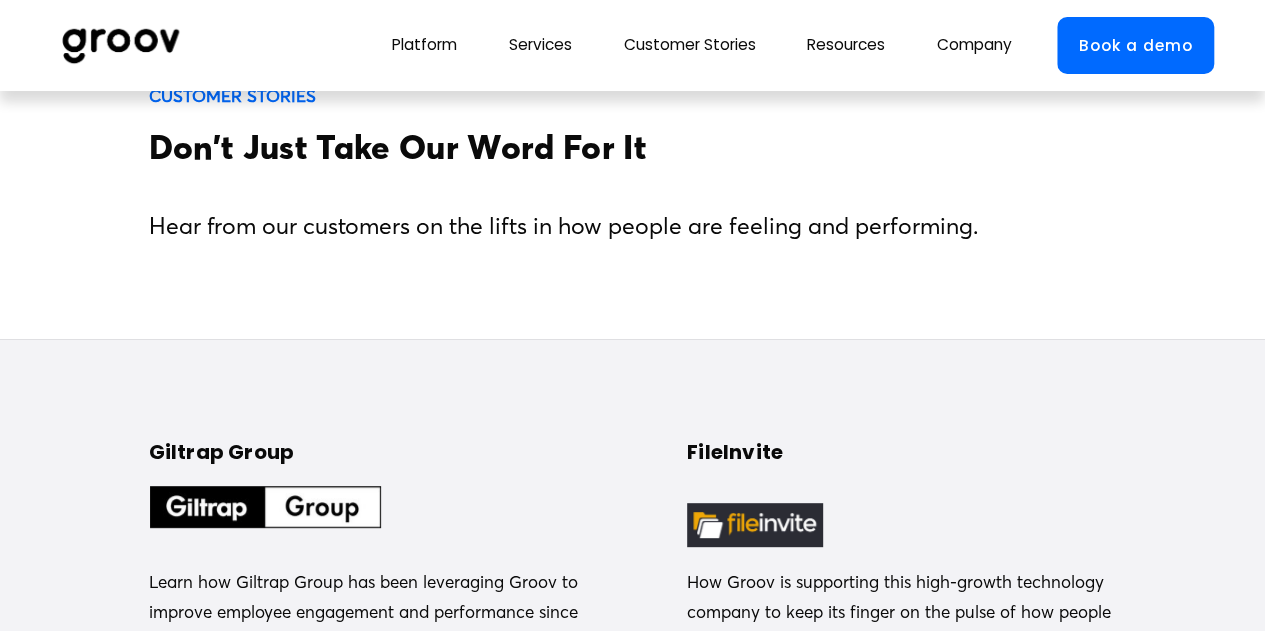 scroll, scrollTop: 0, scrollLeft: 0, axis: both 